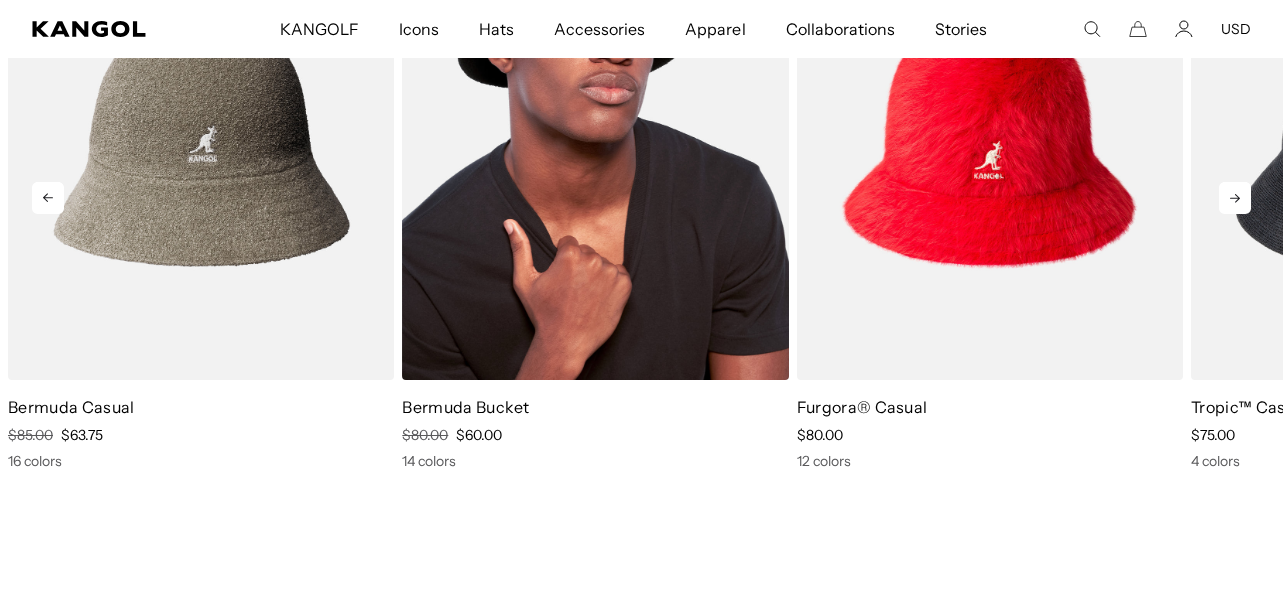 scroll, scrollTop: 1300, scrollLeft: 0, axis: vertical 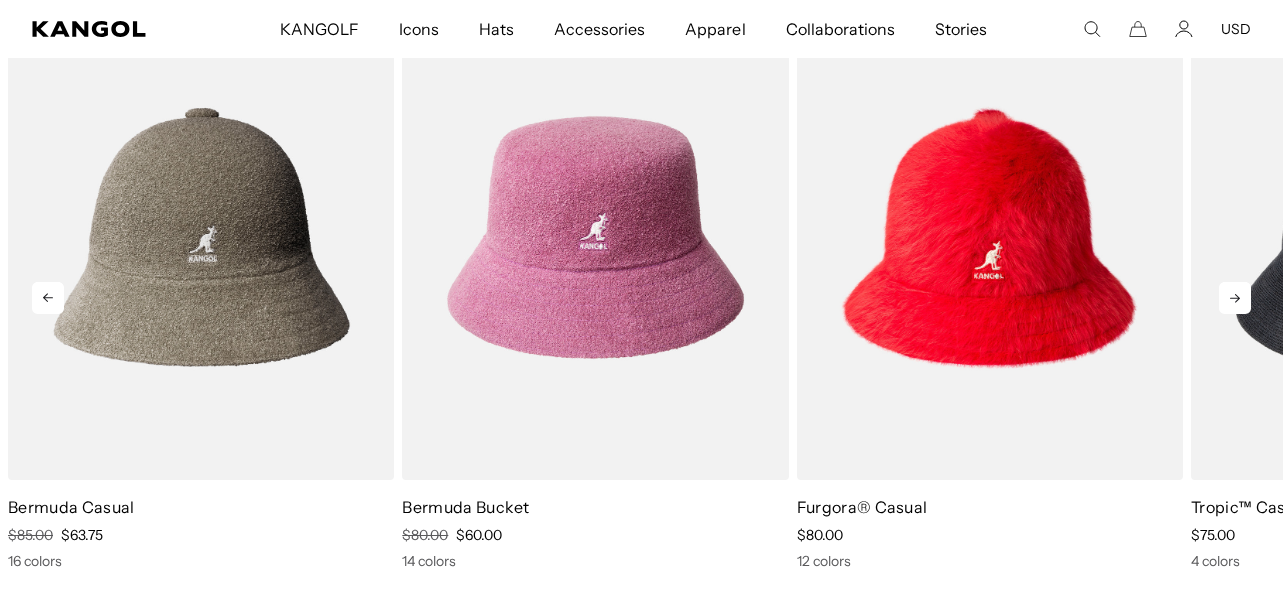 click 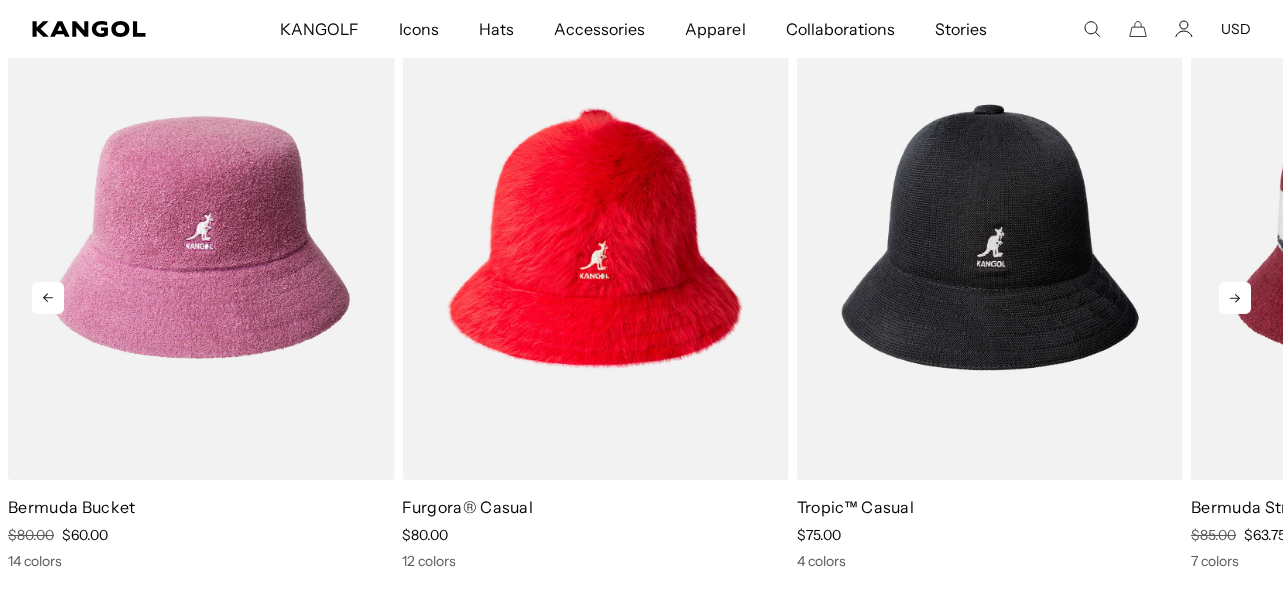 click 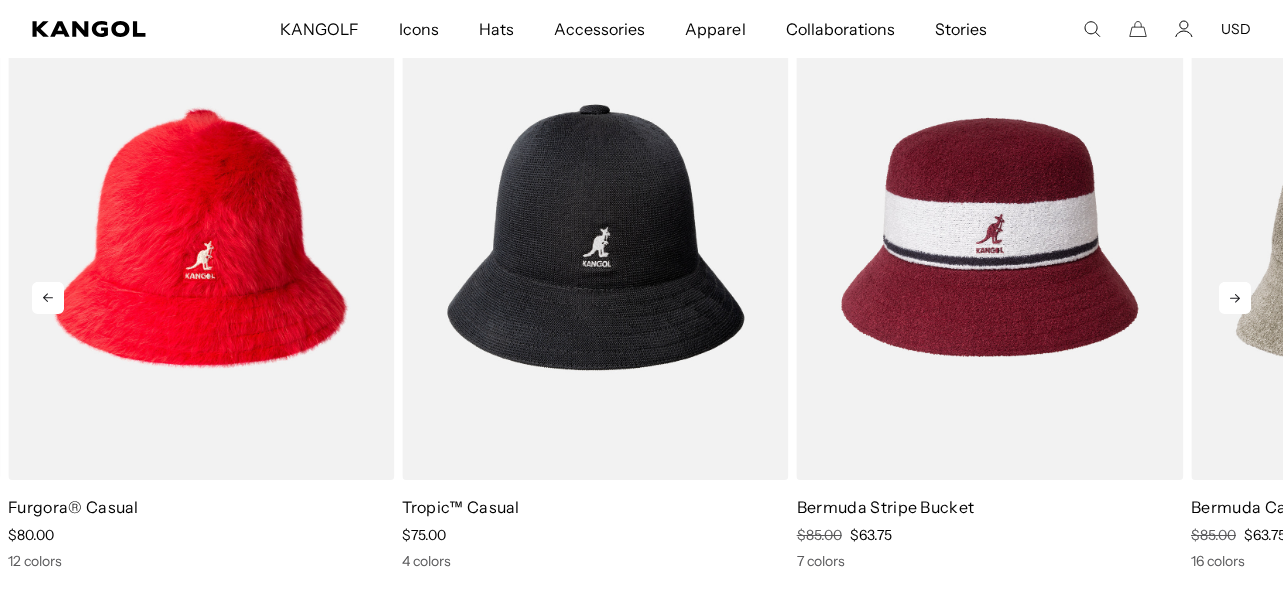 click 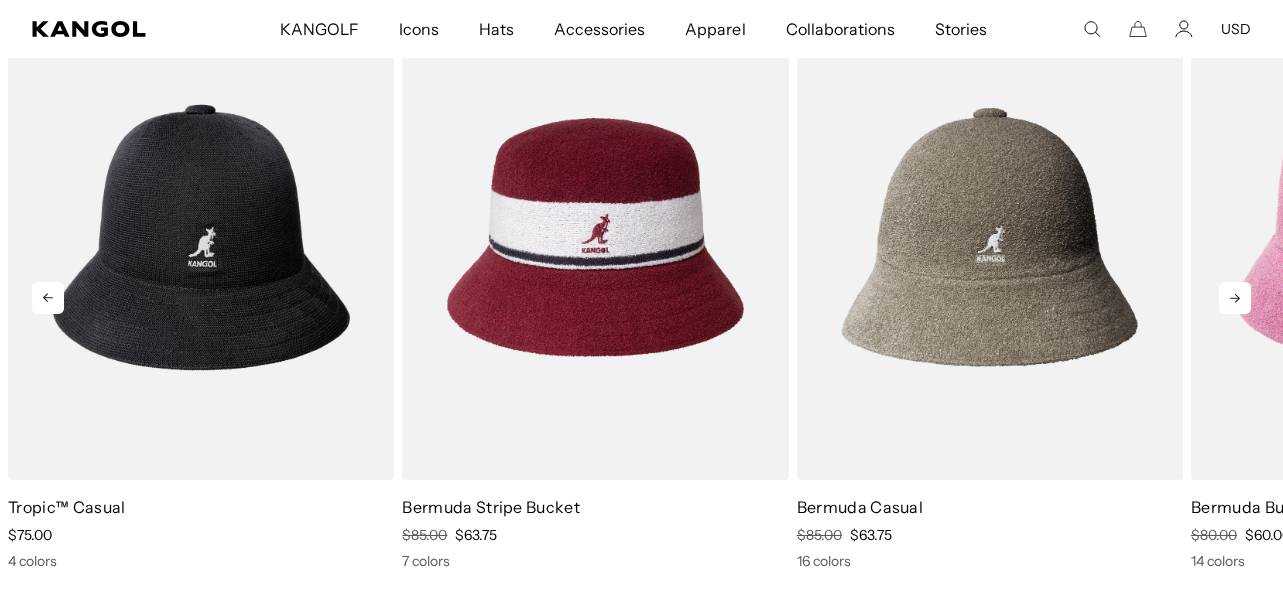 click 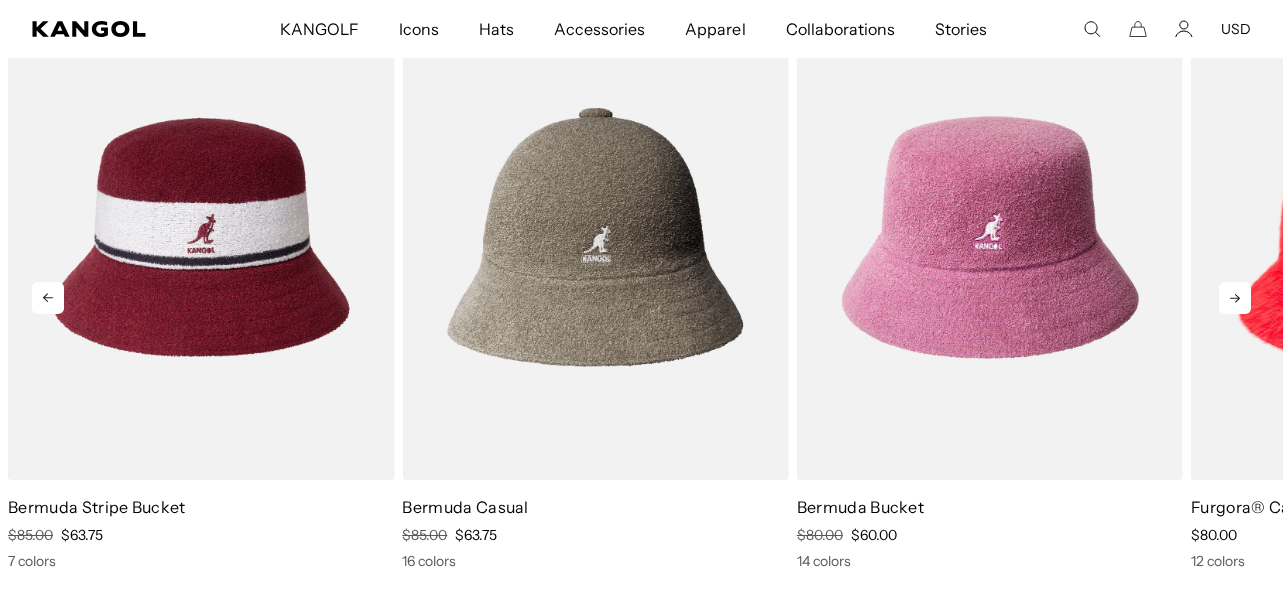 click 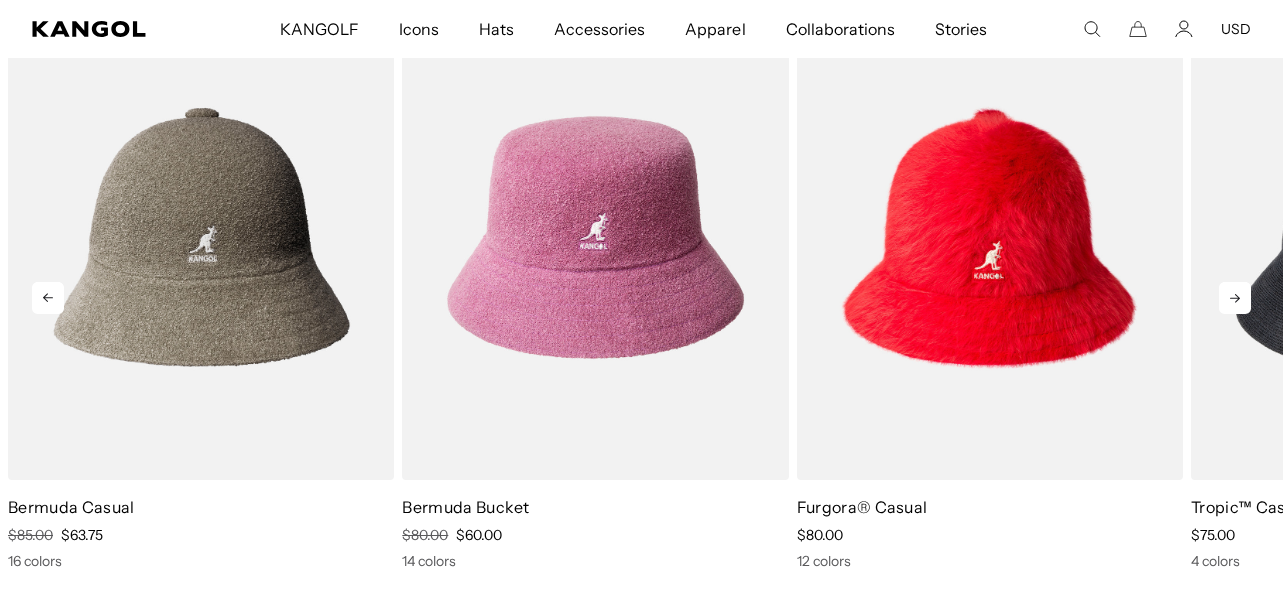 click 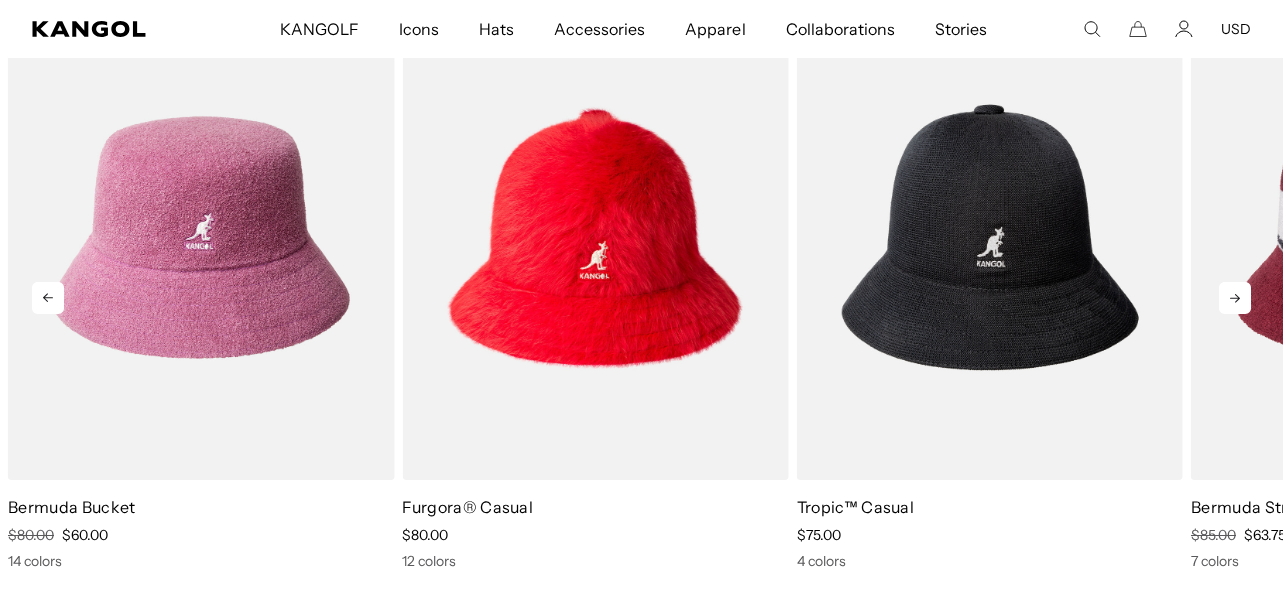 click 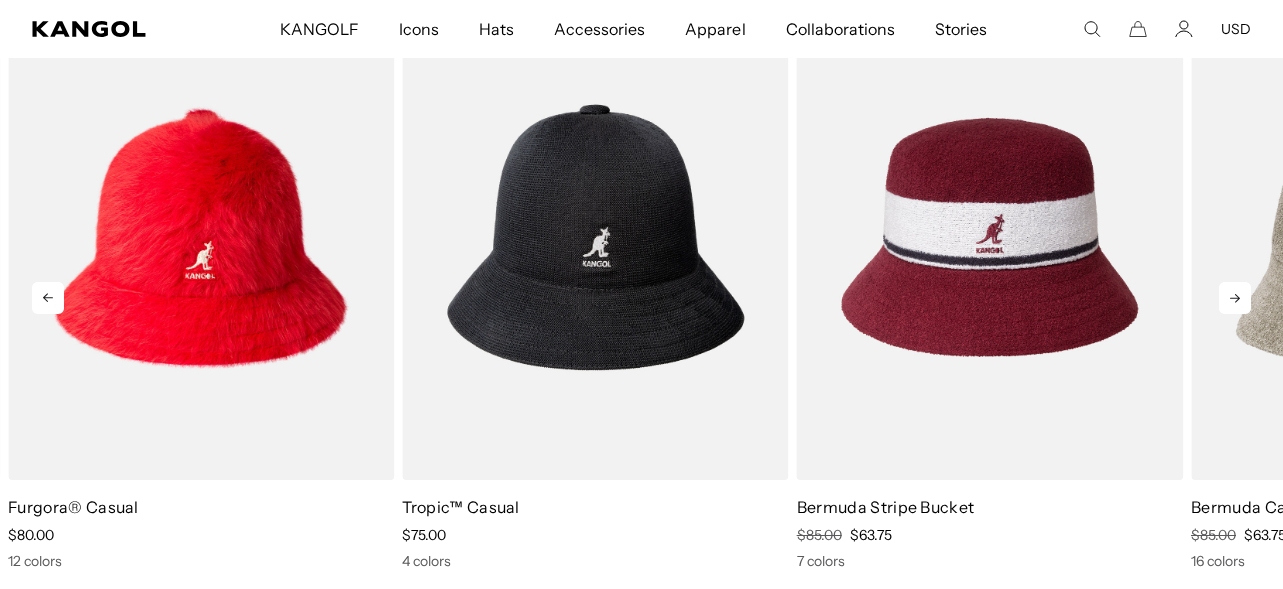 click 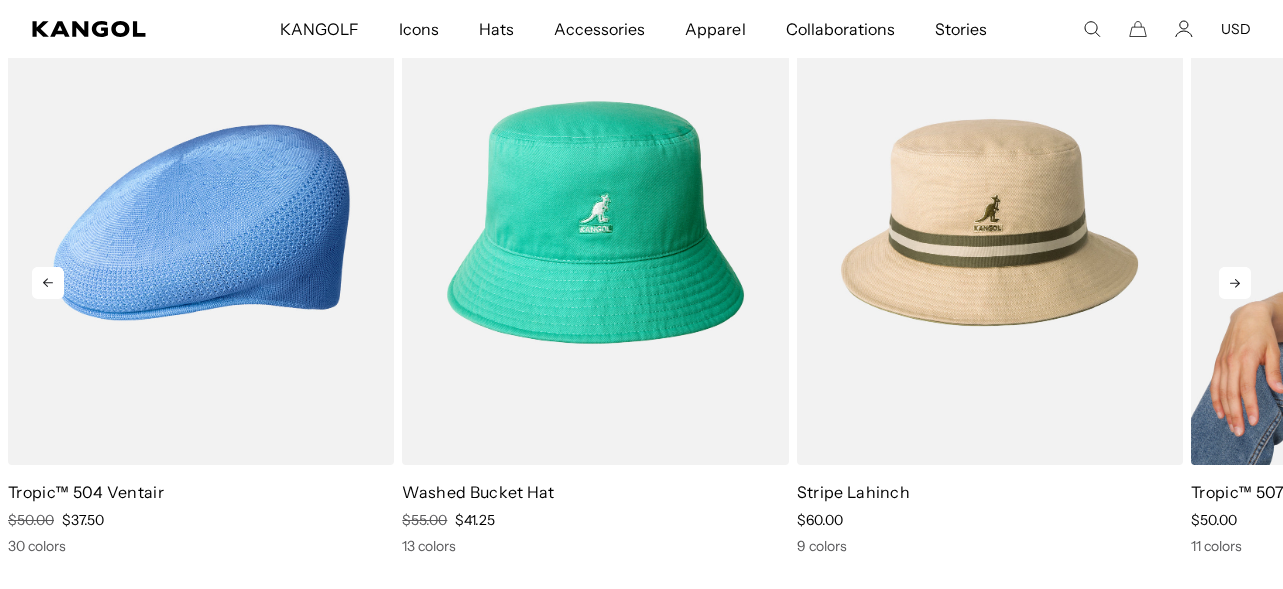 scroll, scrollTop: 2000, scrollLeft: 0, axis: vertical 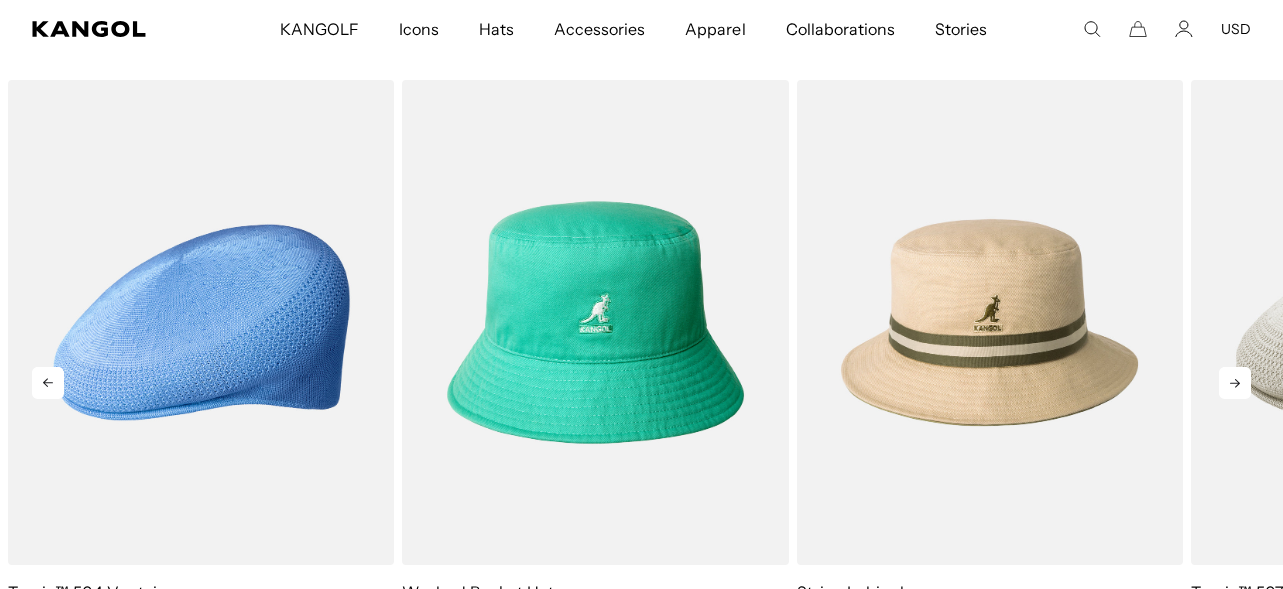 click 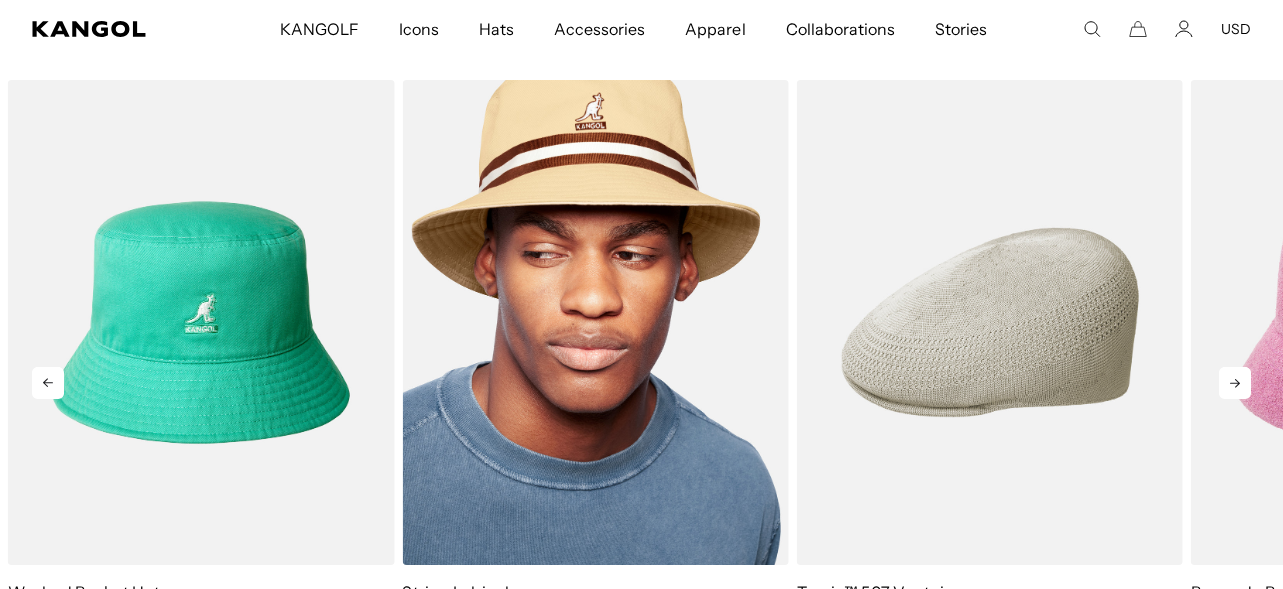 click at bounding box center (595, 322) 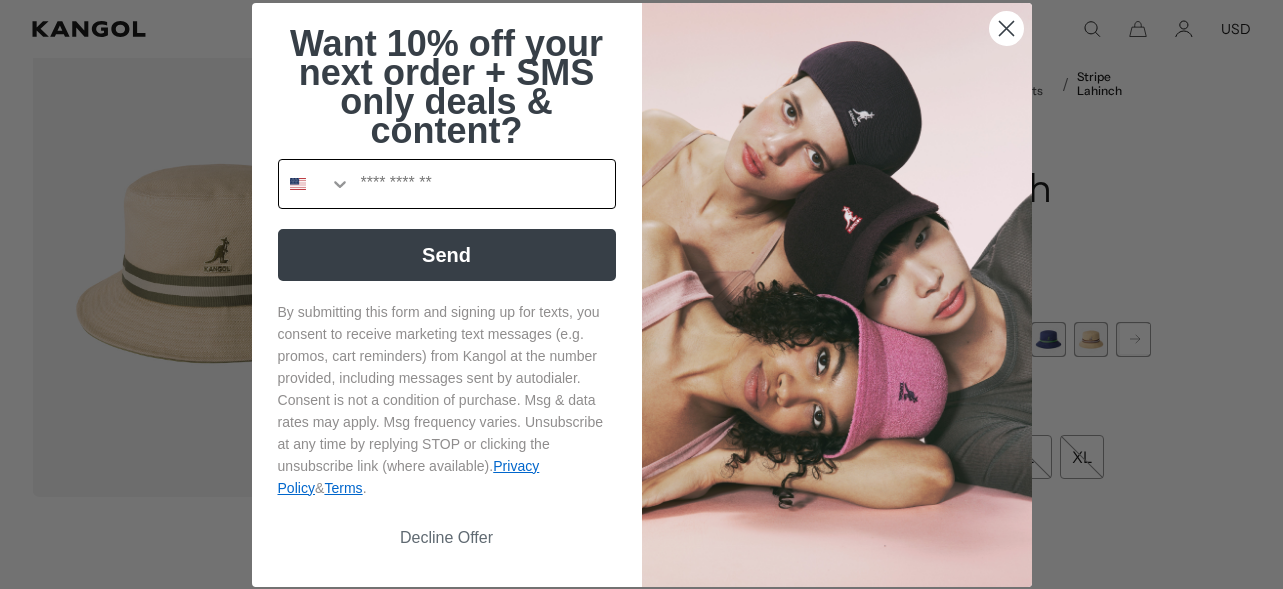 scroll, scrollTop: 0, scrollLeft: 0, axis: both 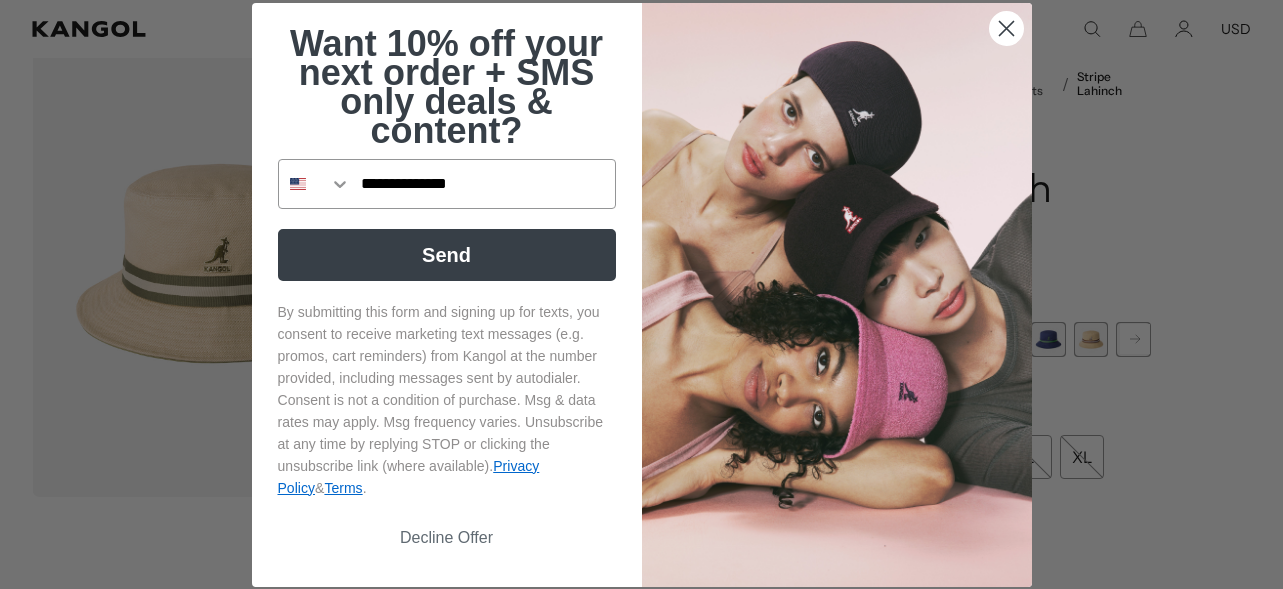 click 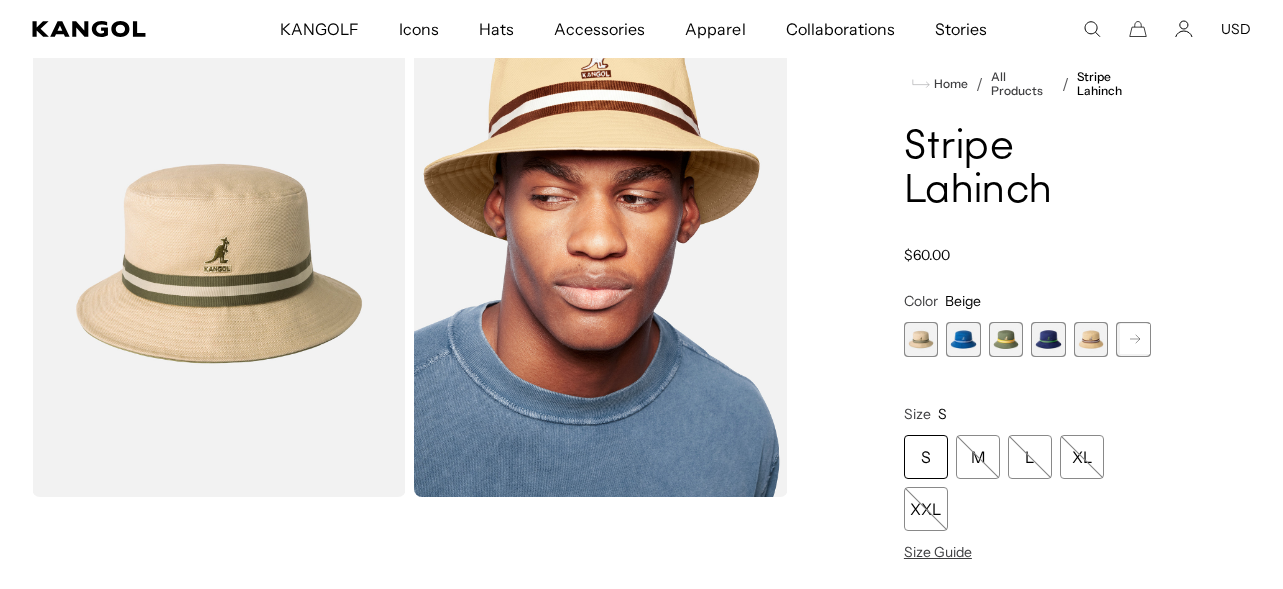 click at bounding box center (1048, 339) 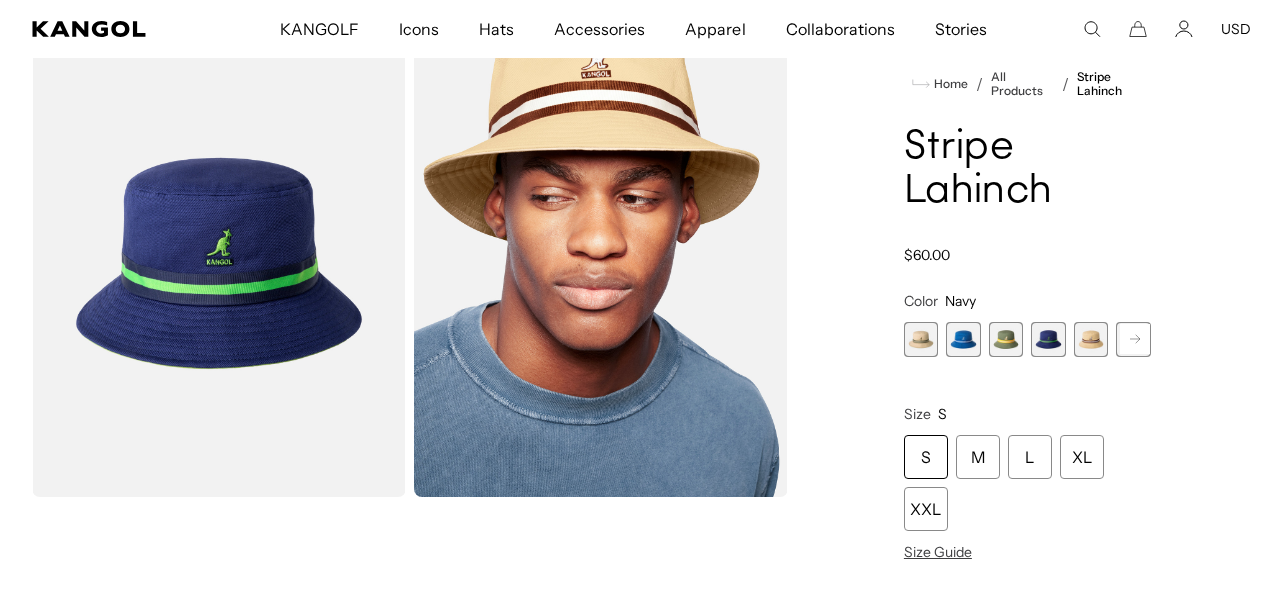 click at bounding box center [963, 339] 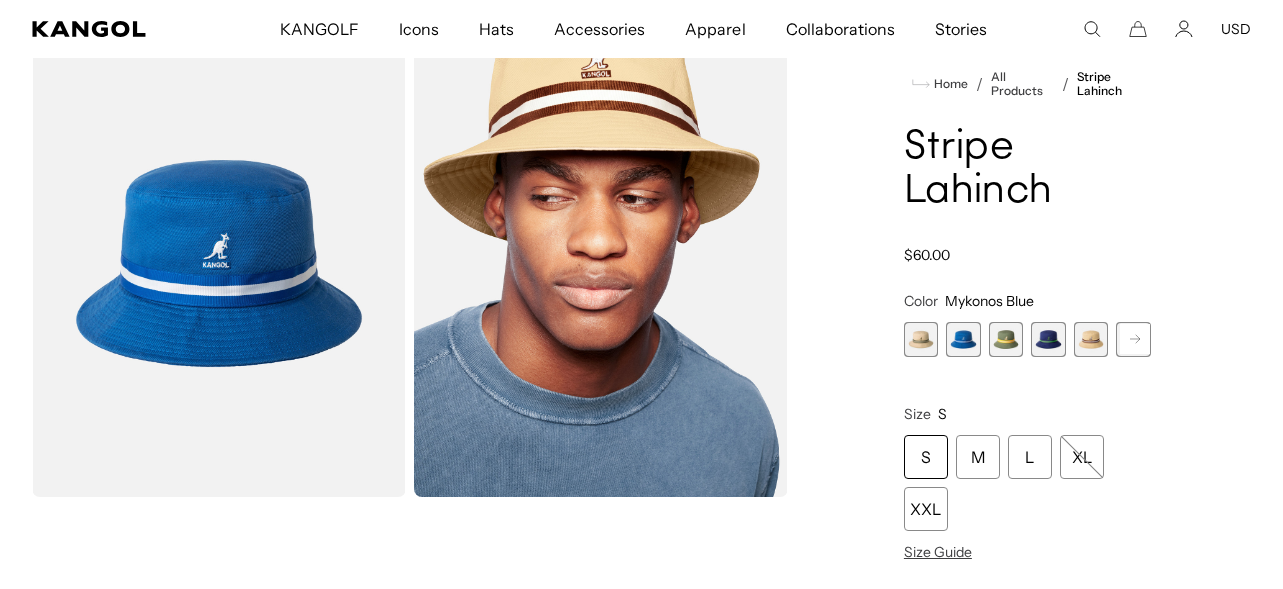 click 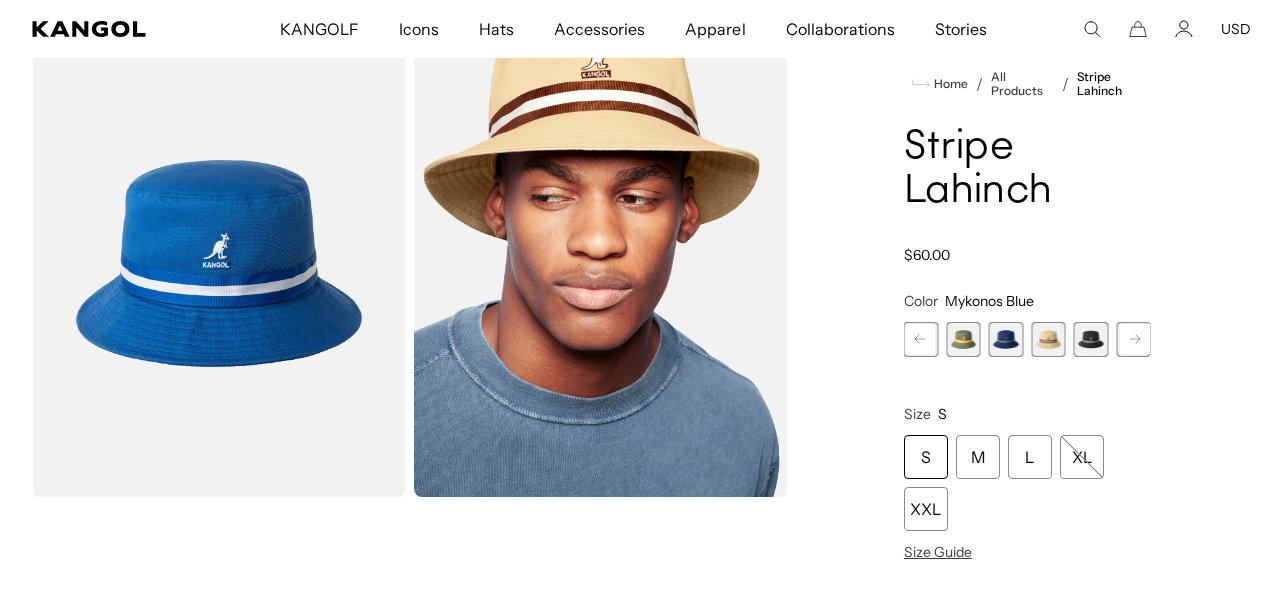 click at bounding box center (1091, 339) 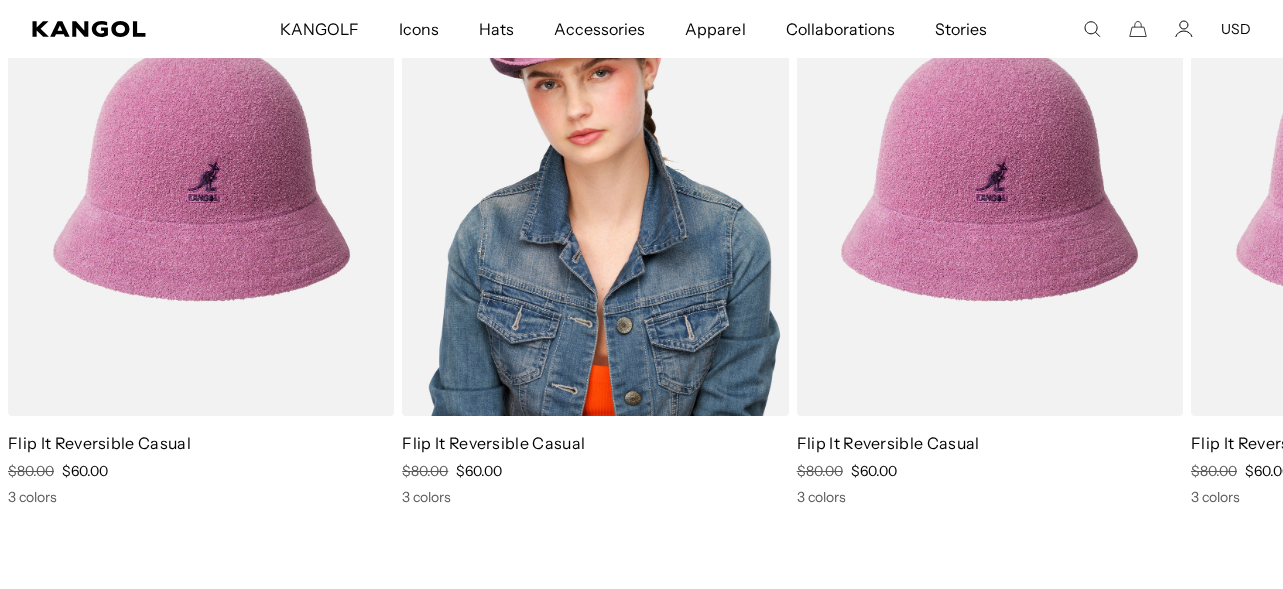 scroll, scrollTop: 2013, scrollLeft: 0, axis: vertical 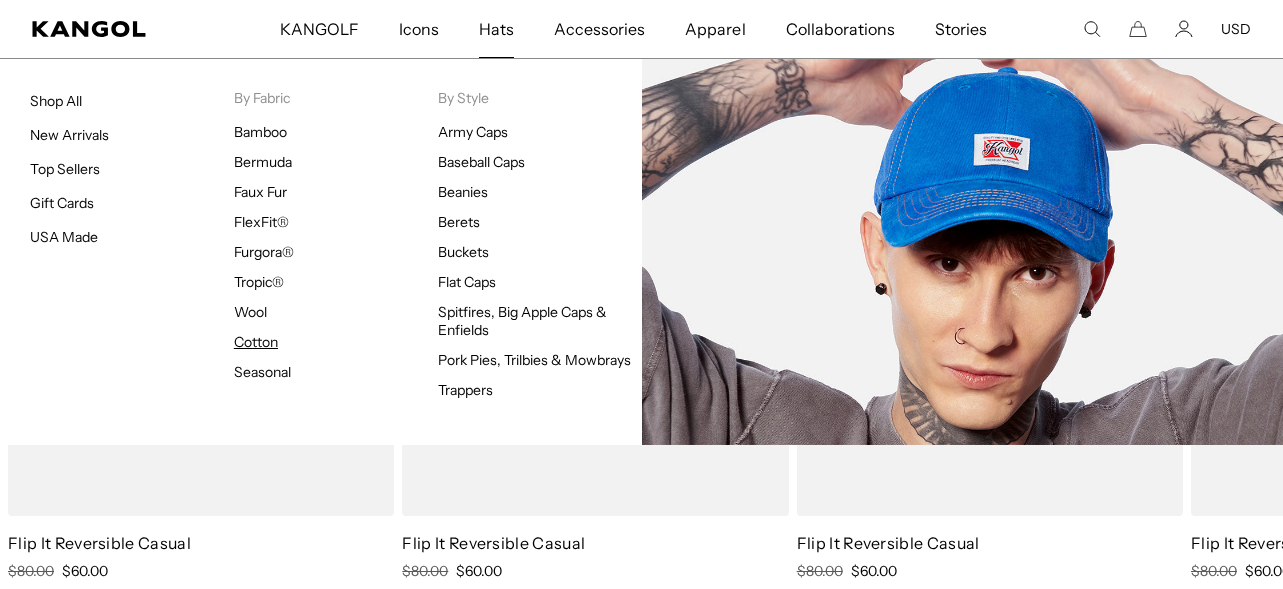 click on "Cotton" at bounding box center [256, 342] 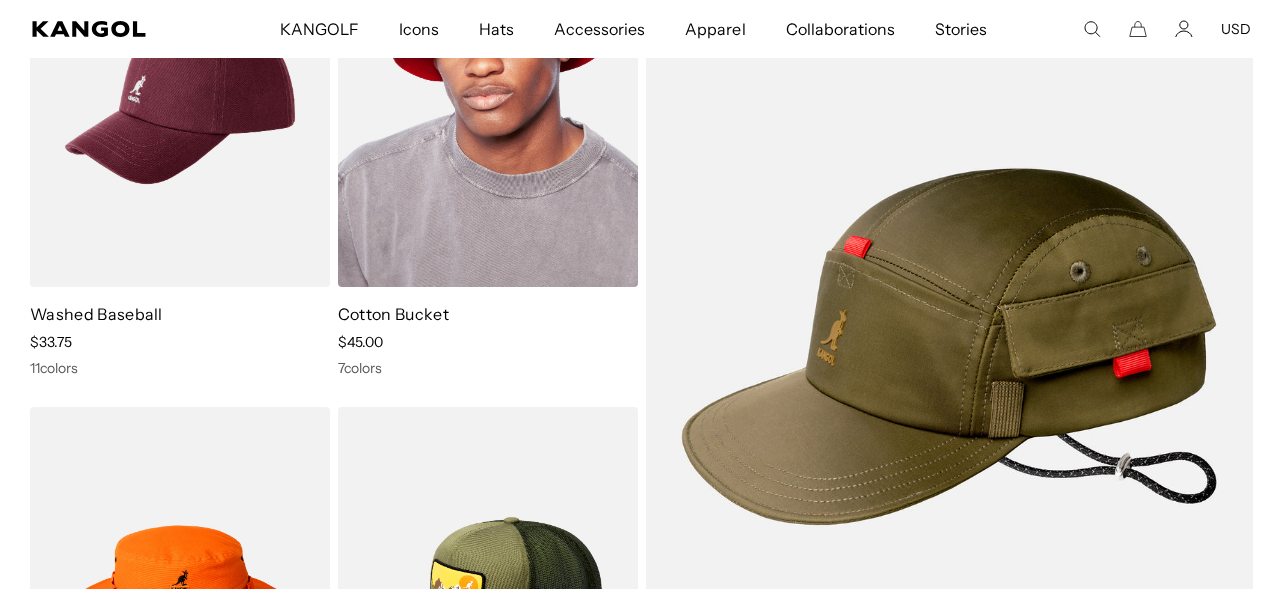 scroll, scrollTop: 4300, scrollLeft: 0, axis: vertical 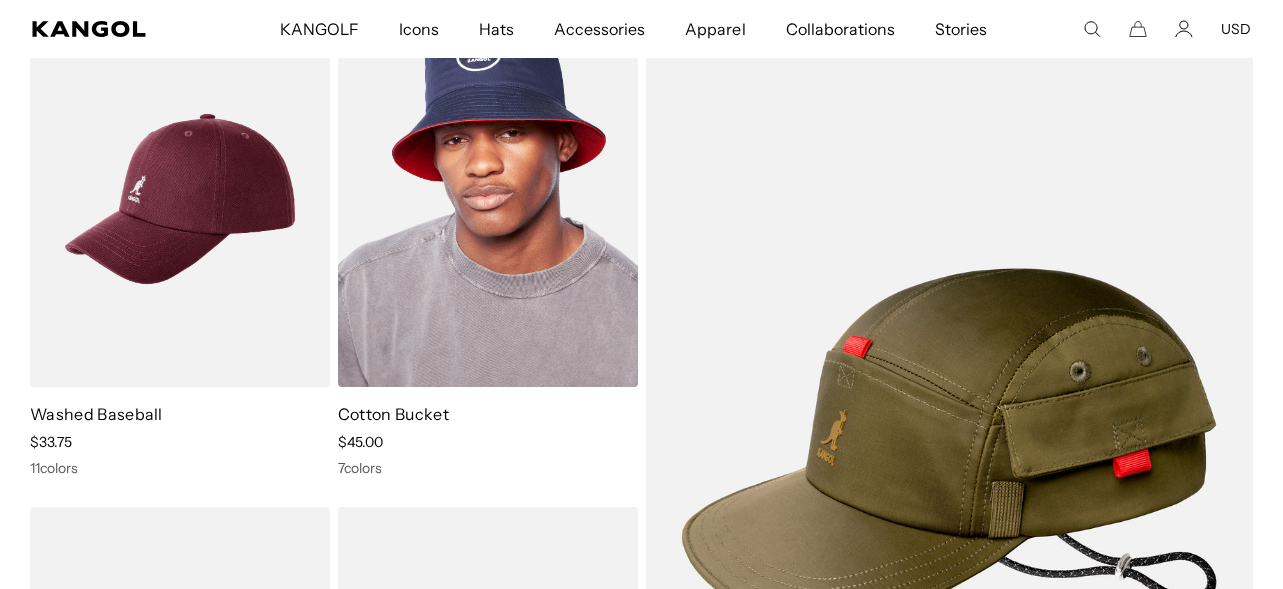 click at bounding box center (488, 199) 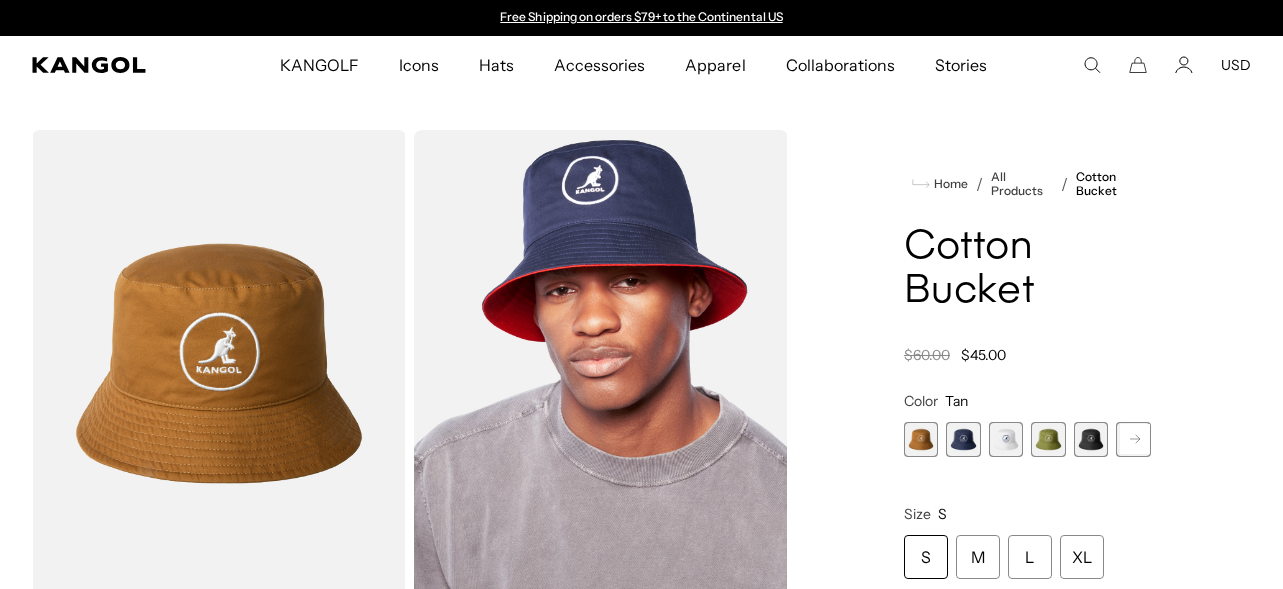 scroll, scrollTop: 0, scrollLeft: 0, axis: both 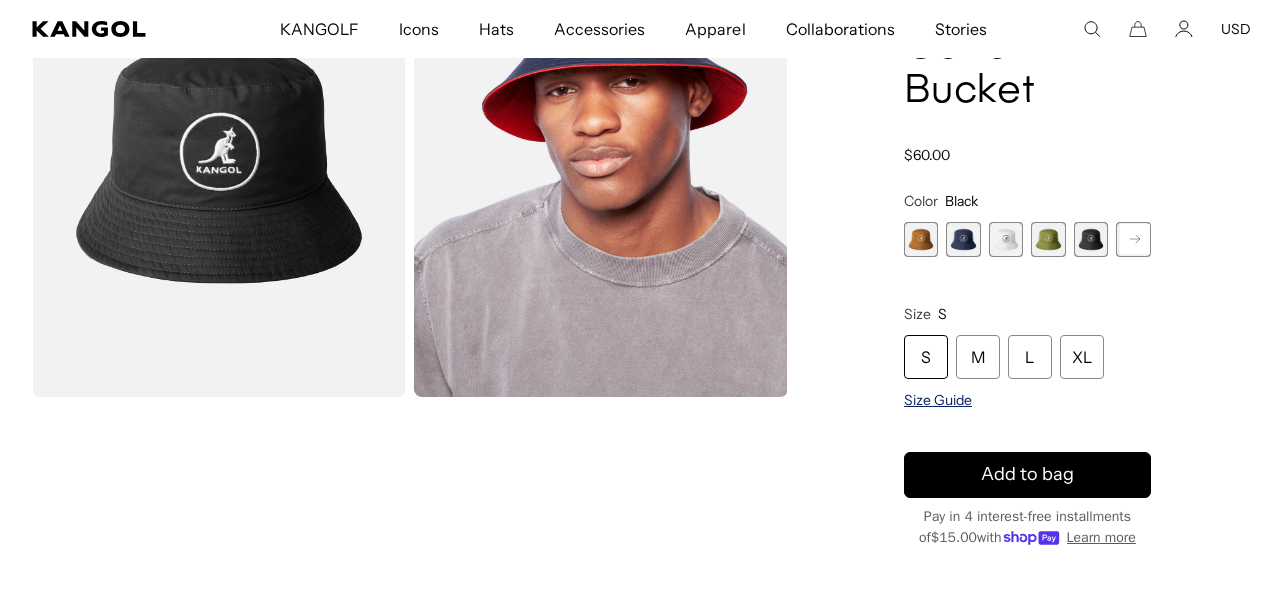 click on "Size Guide" at bounding box center (938, 400) 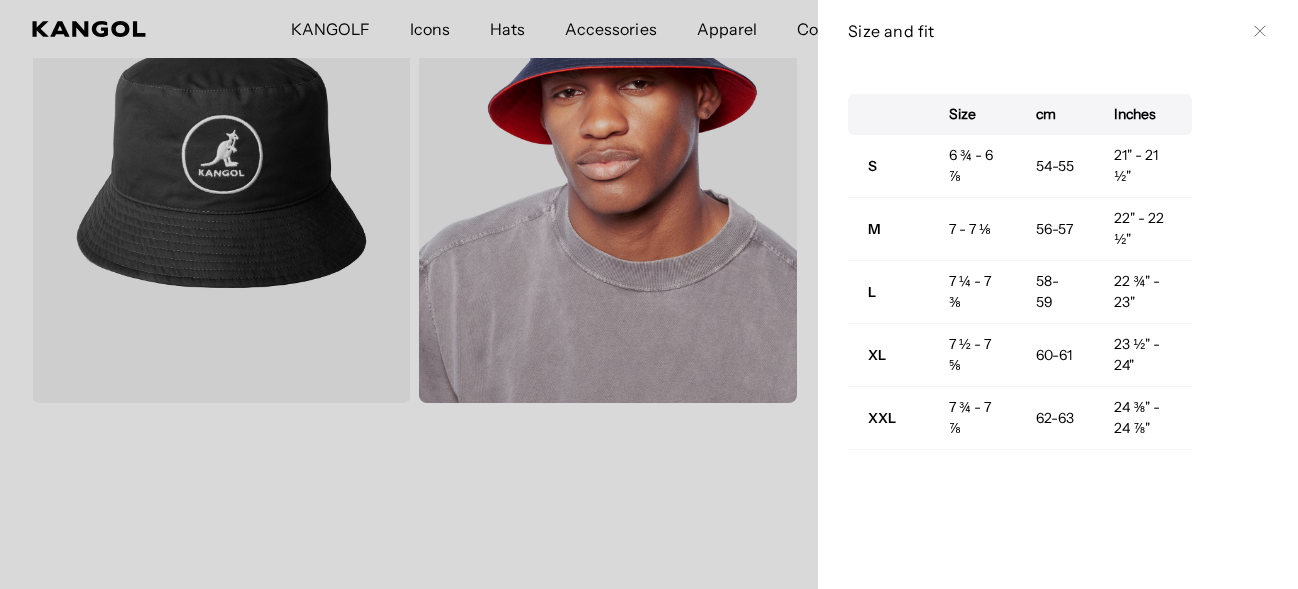 click 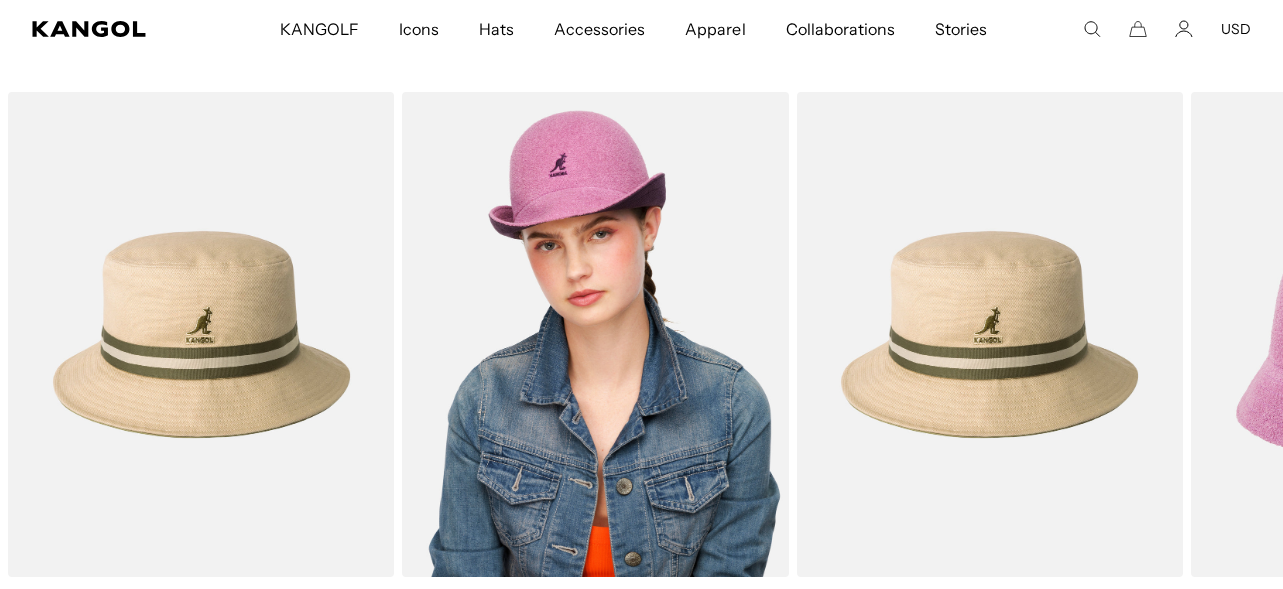 scroll, scrollTop: 1700, scrollLeft: 0, axis: vertical 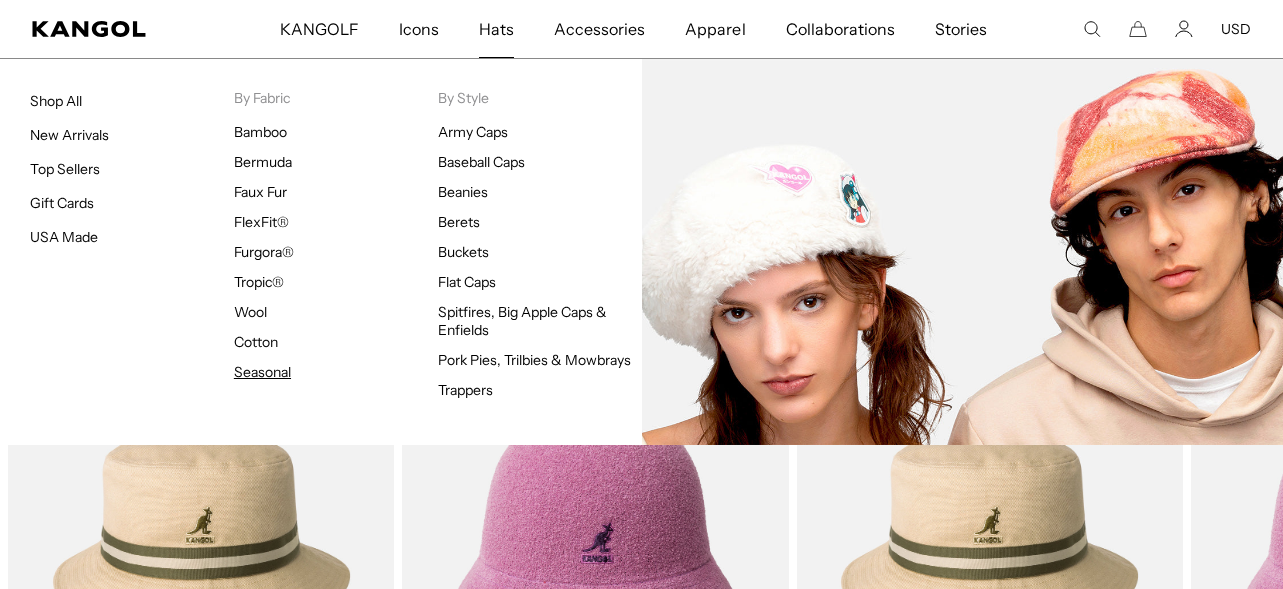 click on "Seasonal" at bounding box center [262, 372] 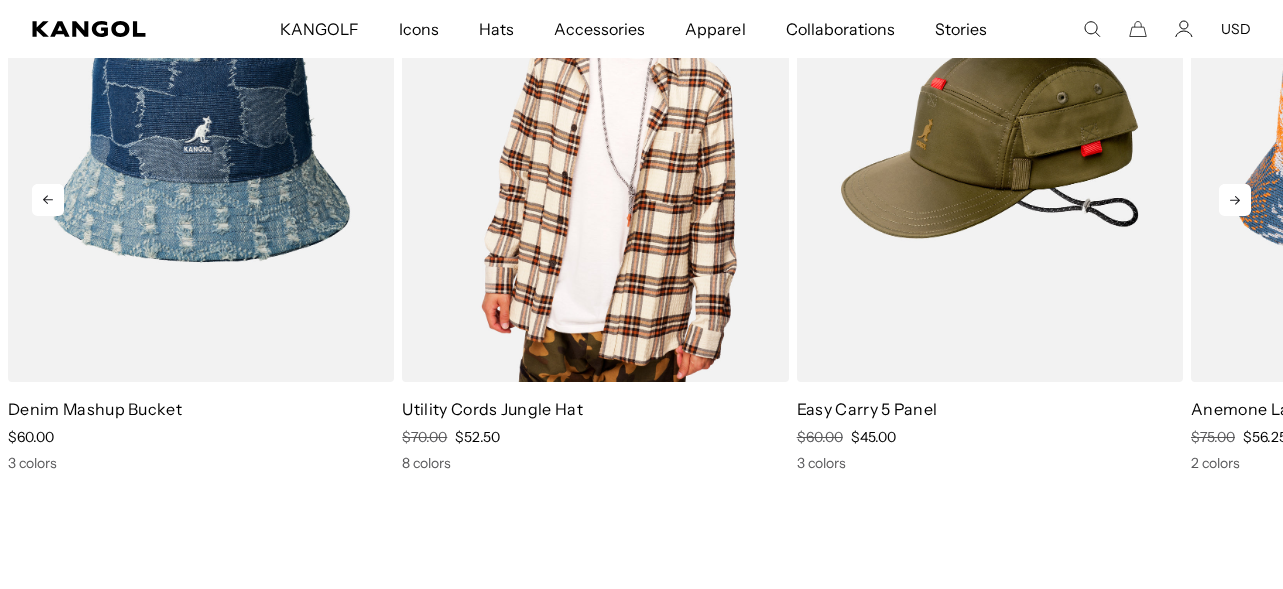 scroll, scrollTop: 4500, scrollLeft: 0, axis: vertical 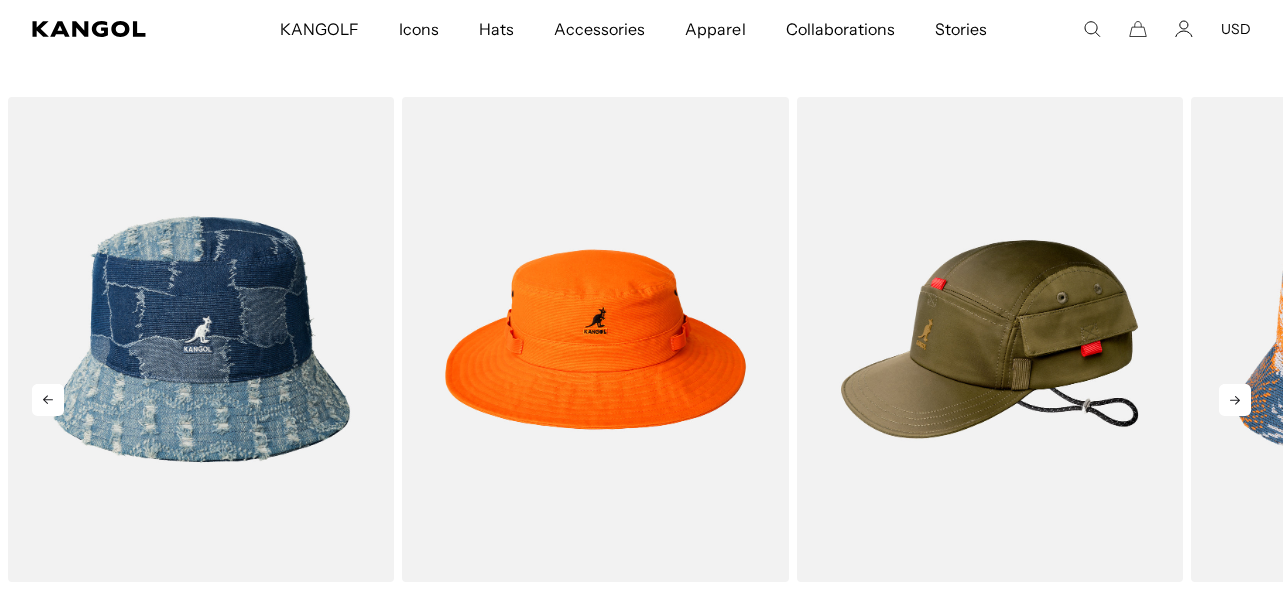 click 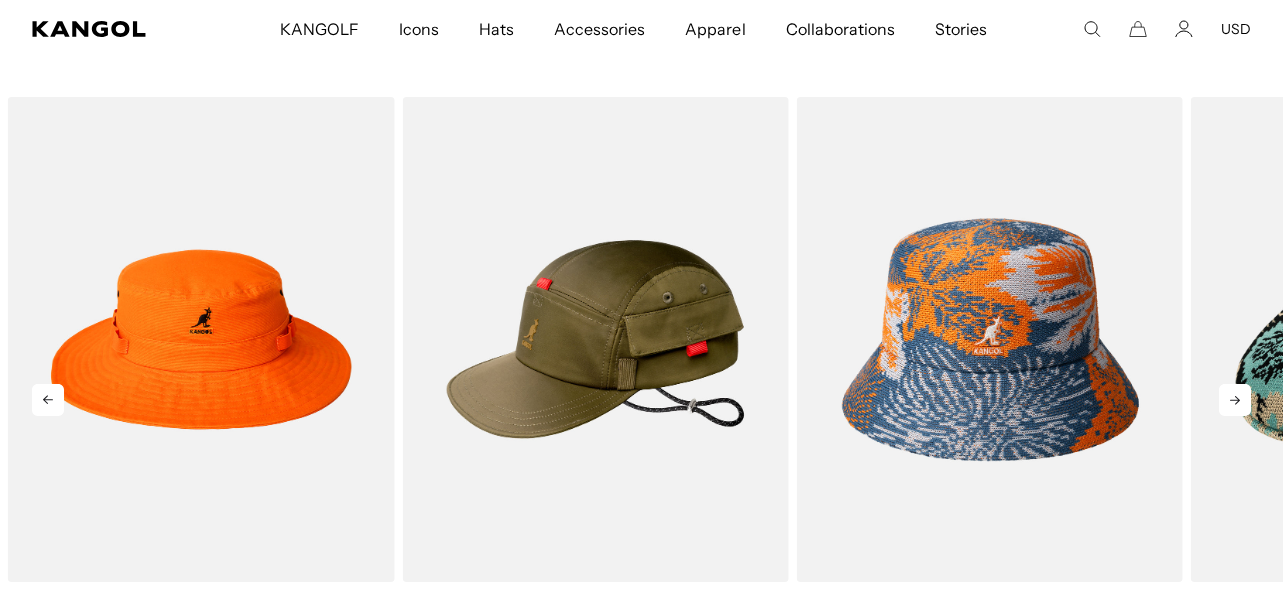 click 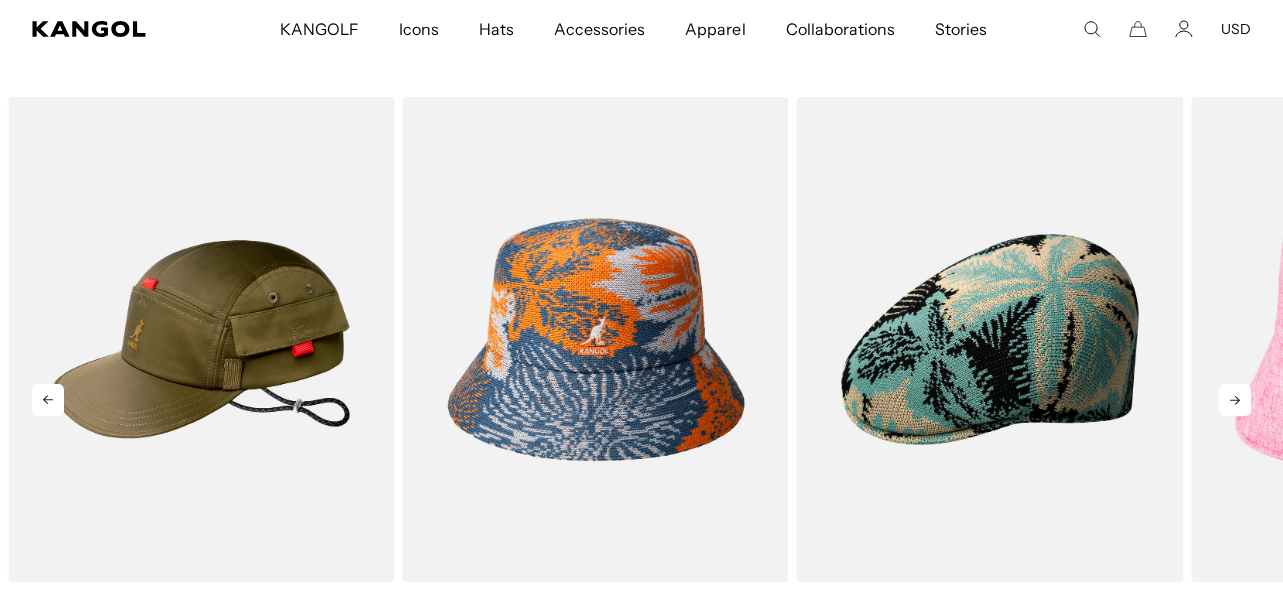 click 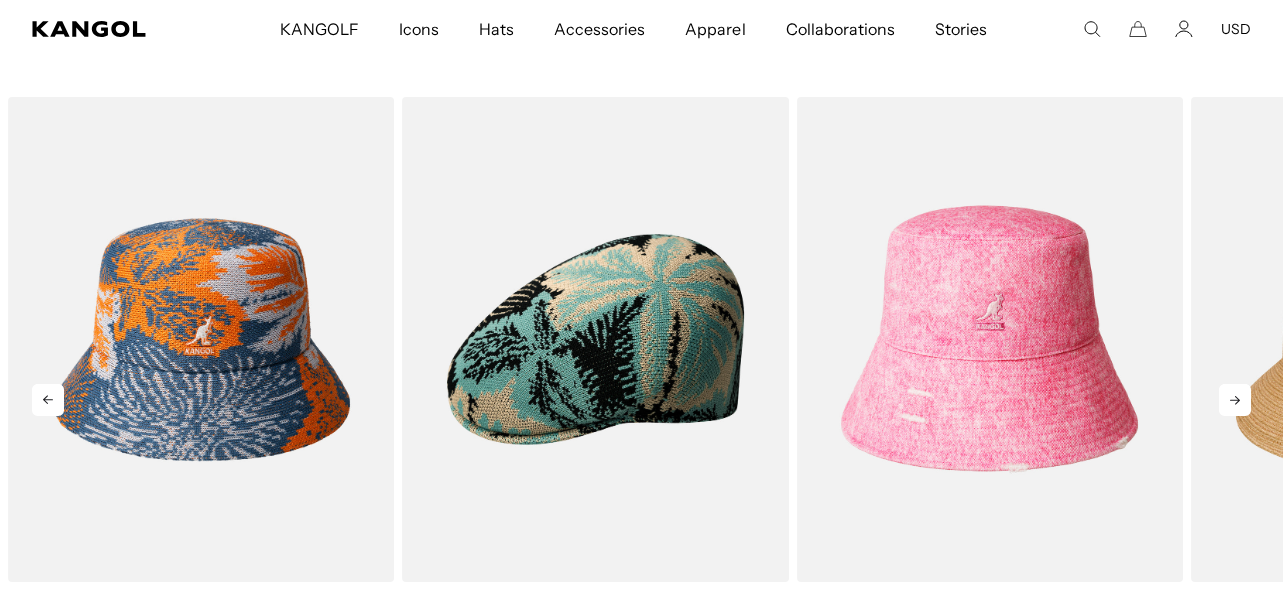 click 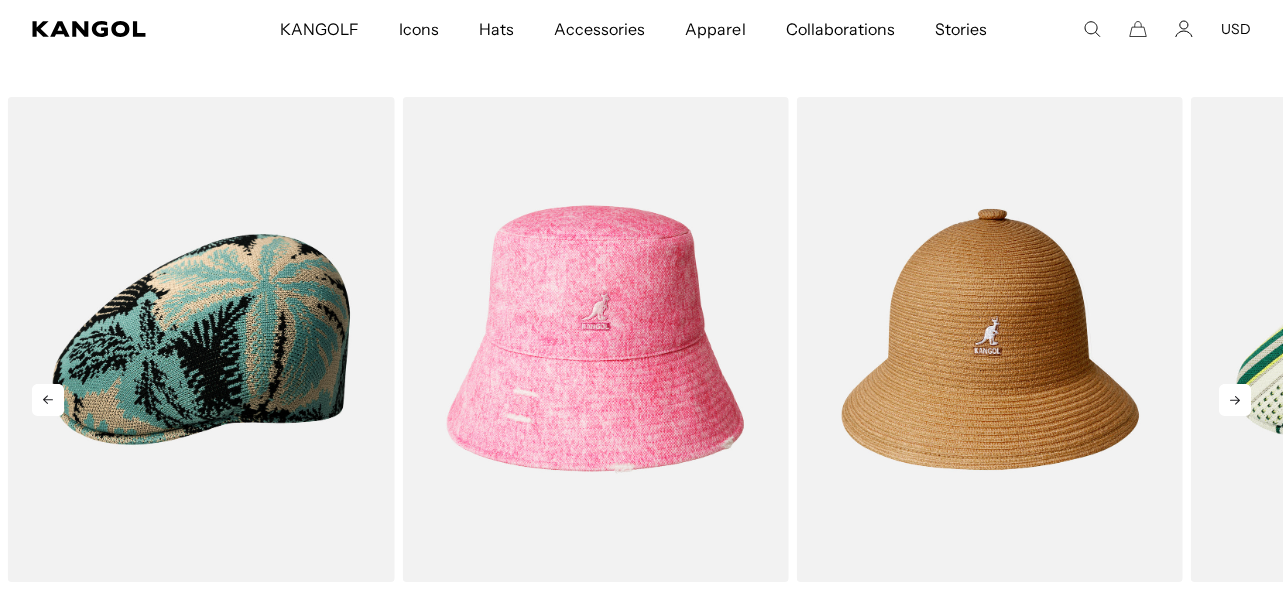 click 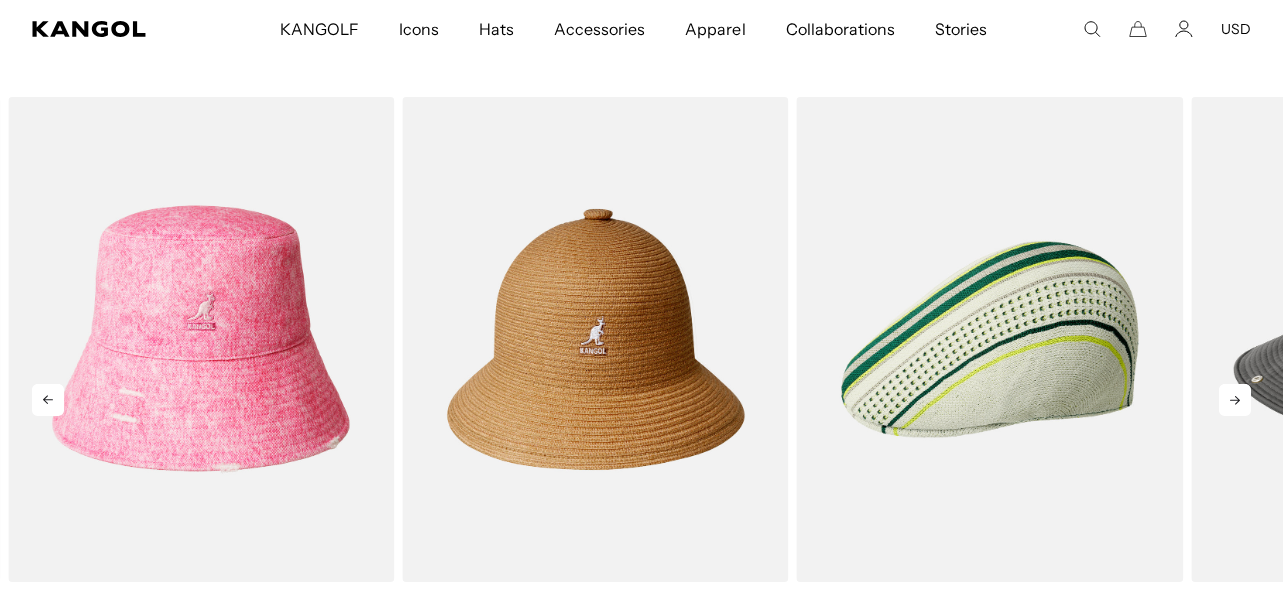 click 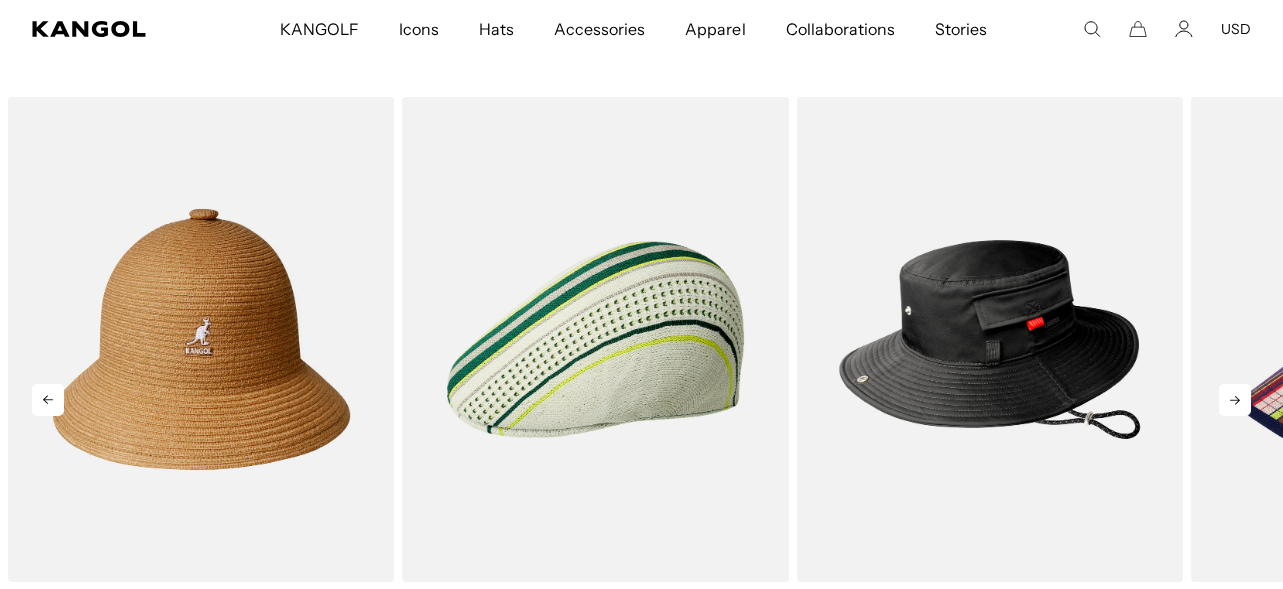 click 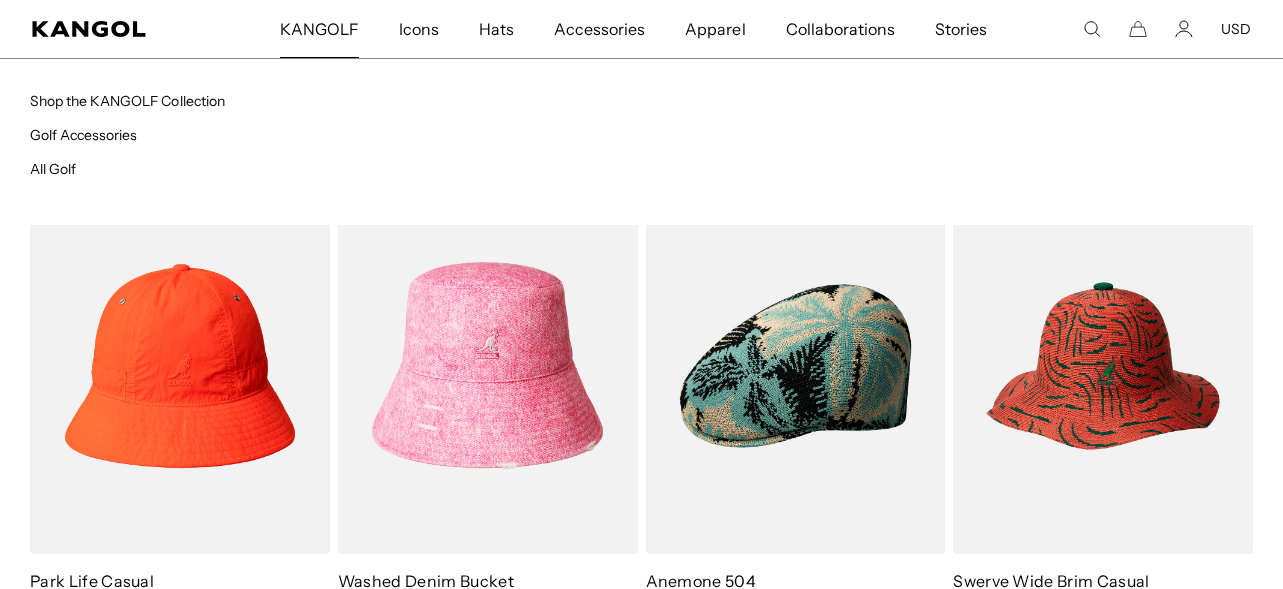 scroll, scrollTop: 2900, scrollLeft: 0, axis: vertical 